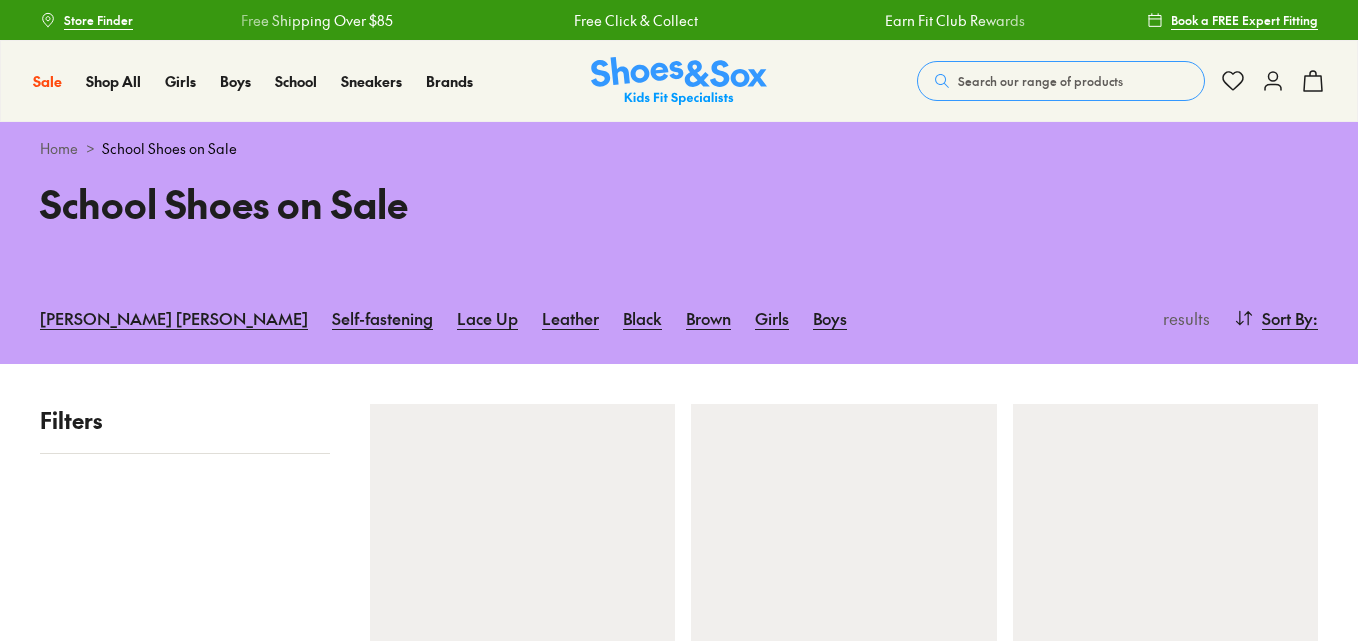scroll, scrollTop: 0, scrollLeft: 0, axis: both 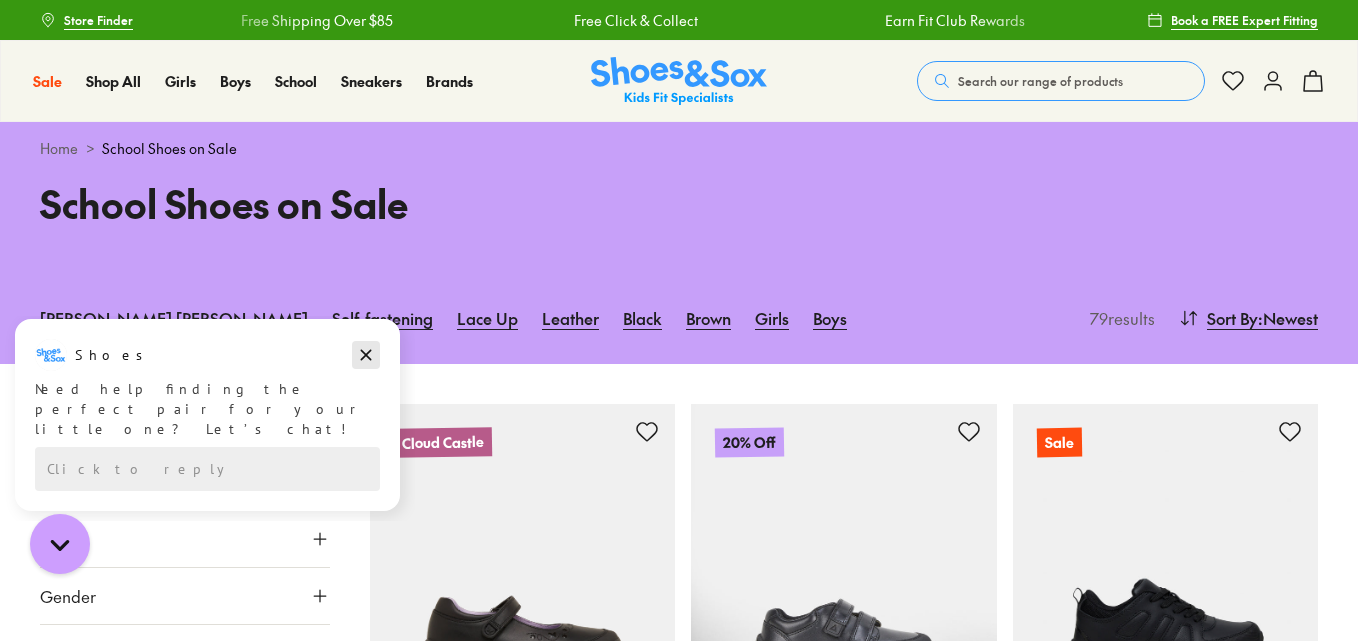 click 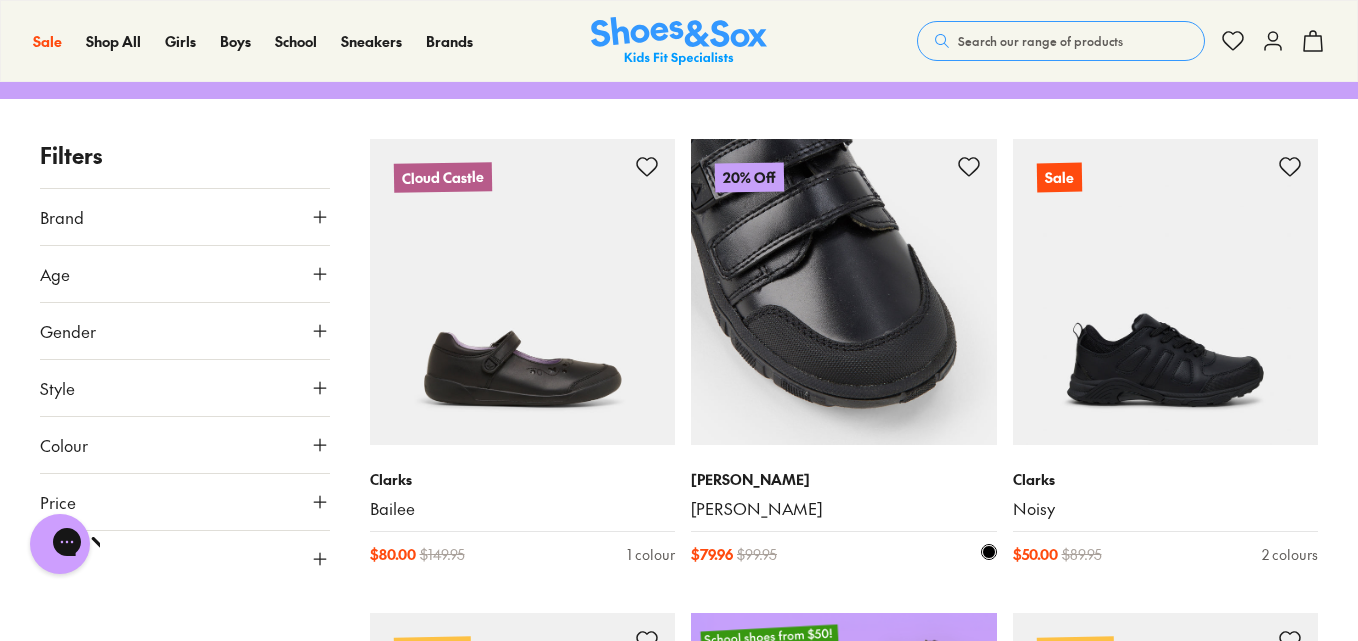 scroll, scrollTop: 300, scrollLeft: 0, axis: vertical 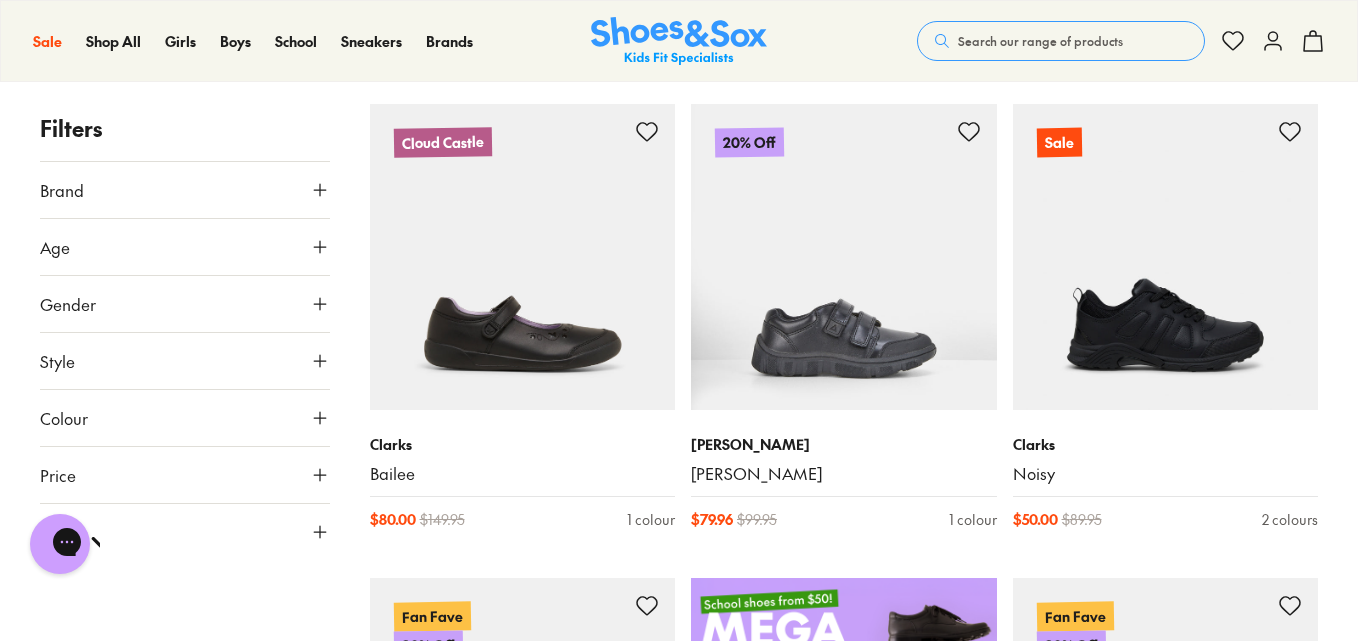 click on "Gender" at bounding box center (185, 304) 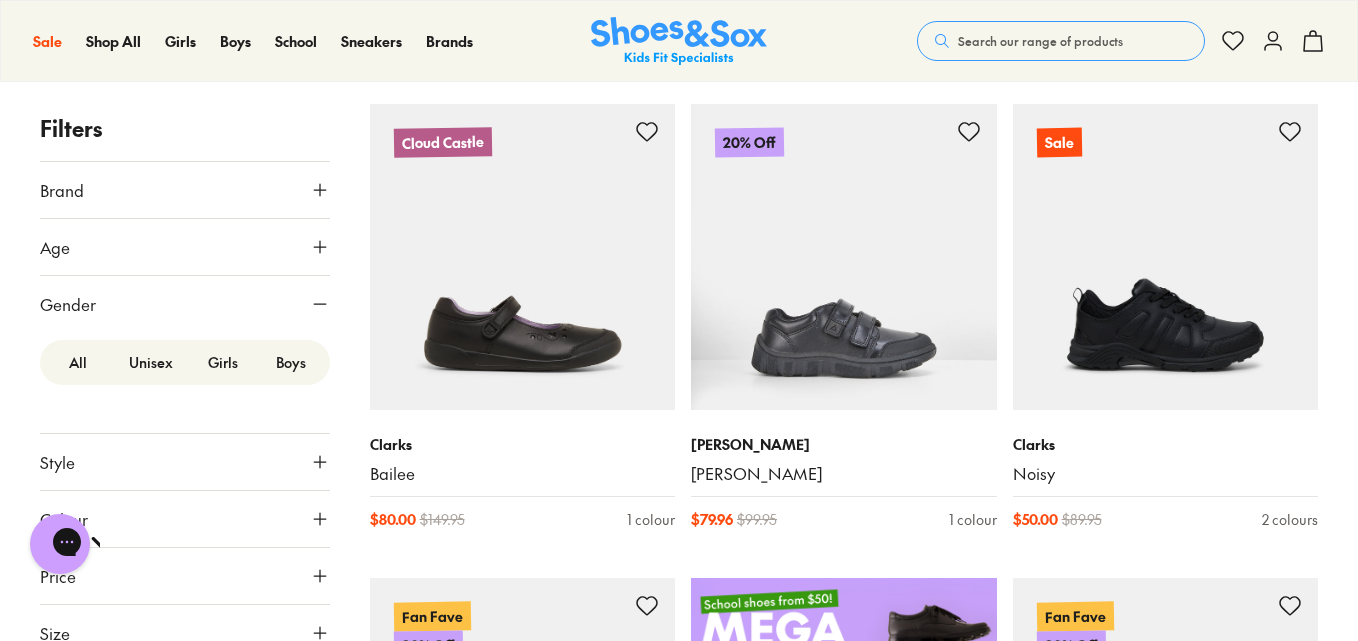 click on "Boys" at bounding box center [291, 362] 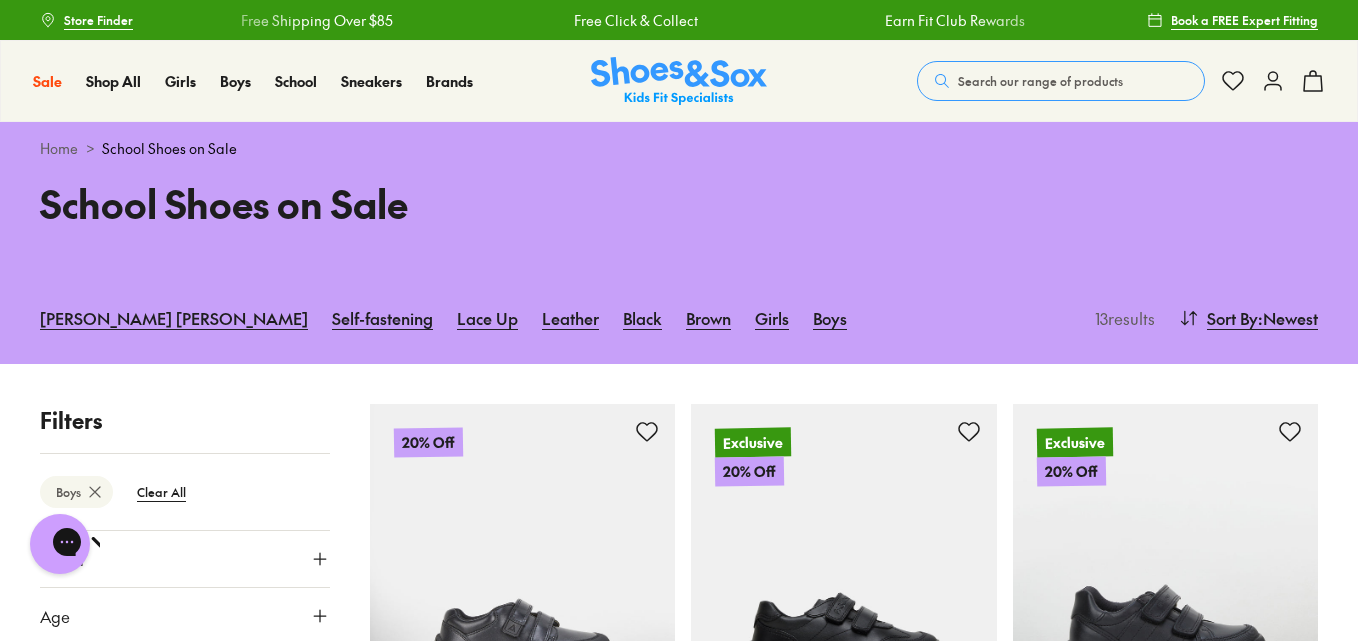 scroll, scrollTop: 300, scrollLeft: 0, axis: vertical 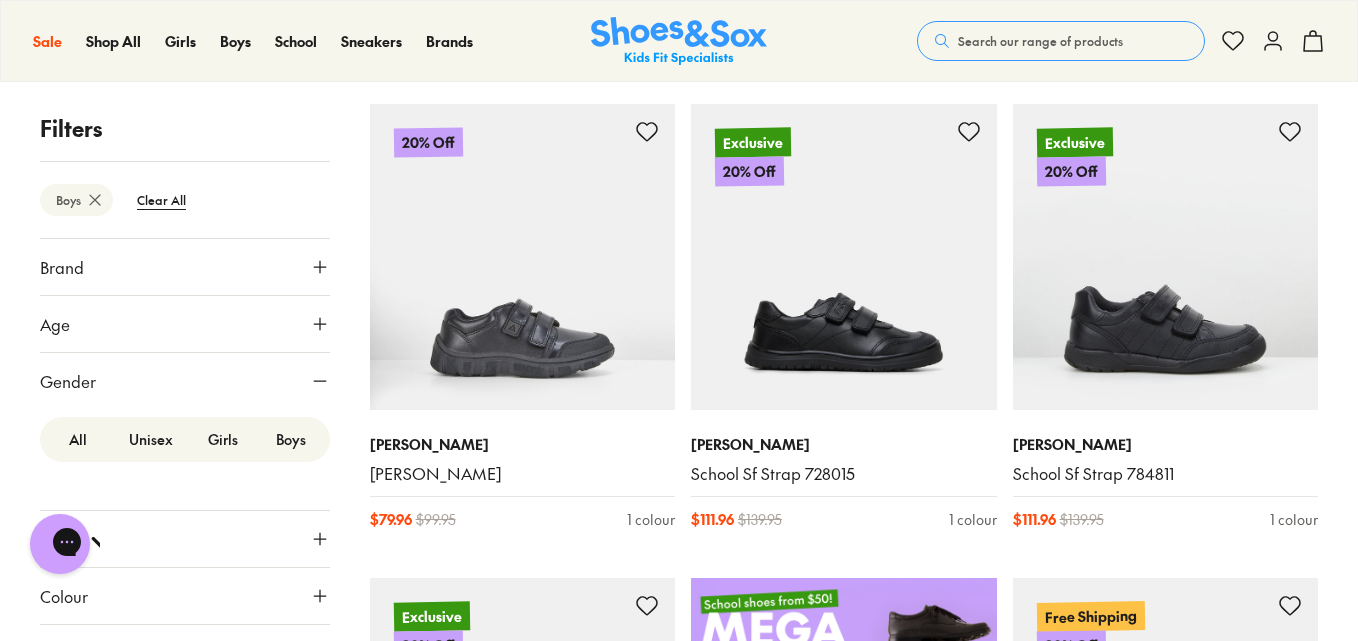 click 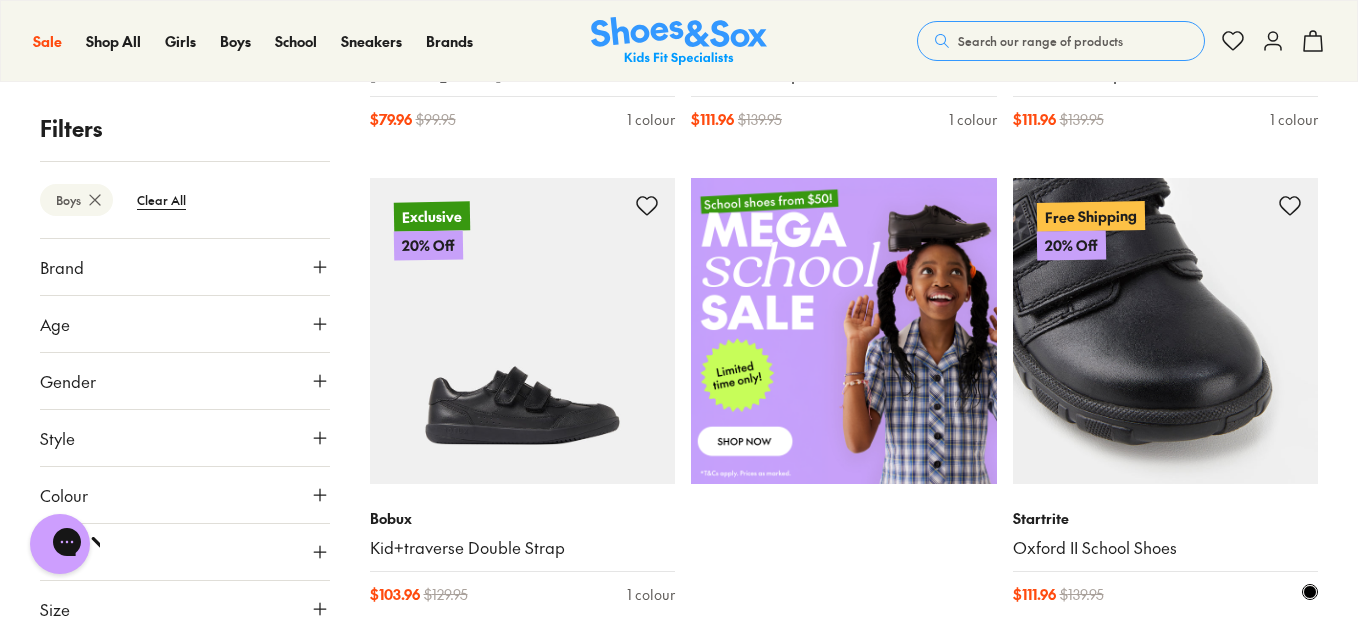 scroll, scrollTop: 900, scrollLeft: 0, axis: vertical 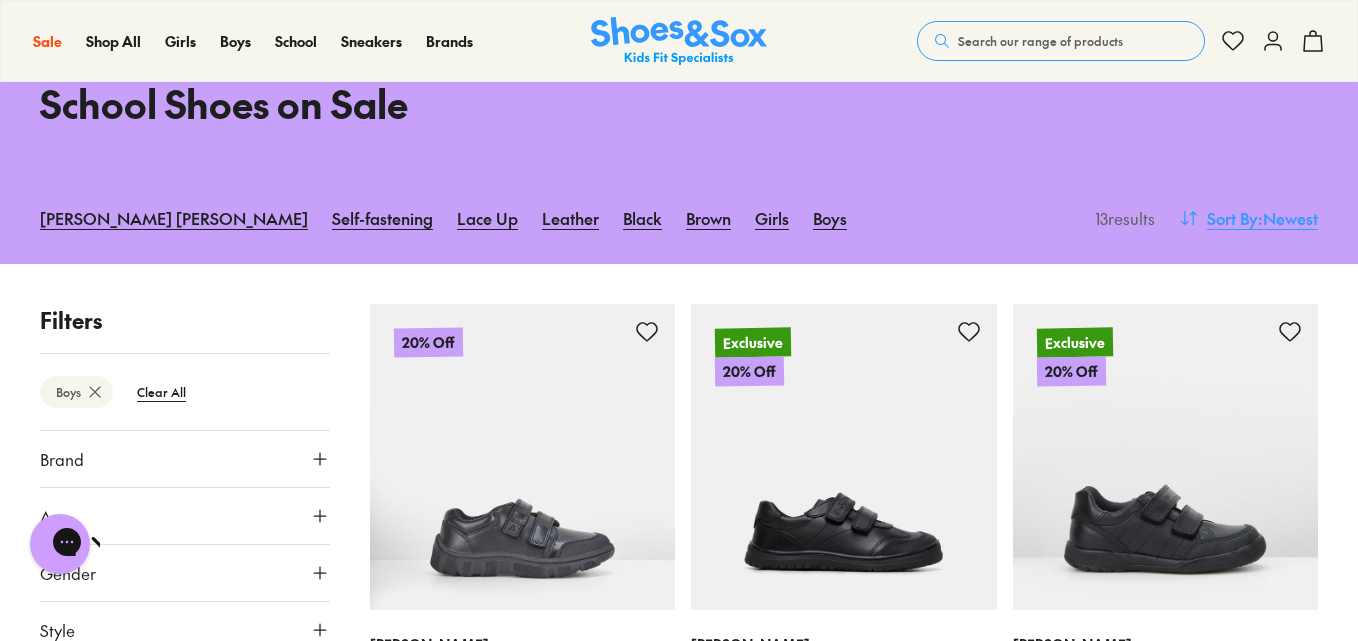 click on "Sort By" at bounding box center (1232, 218) 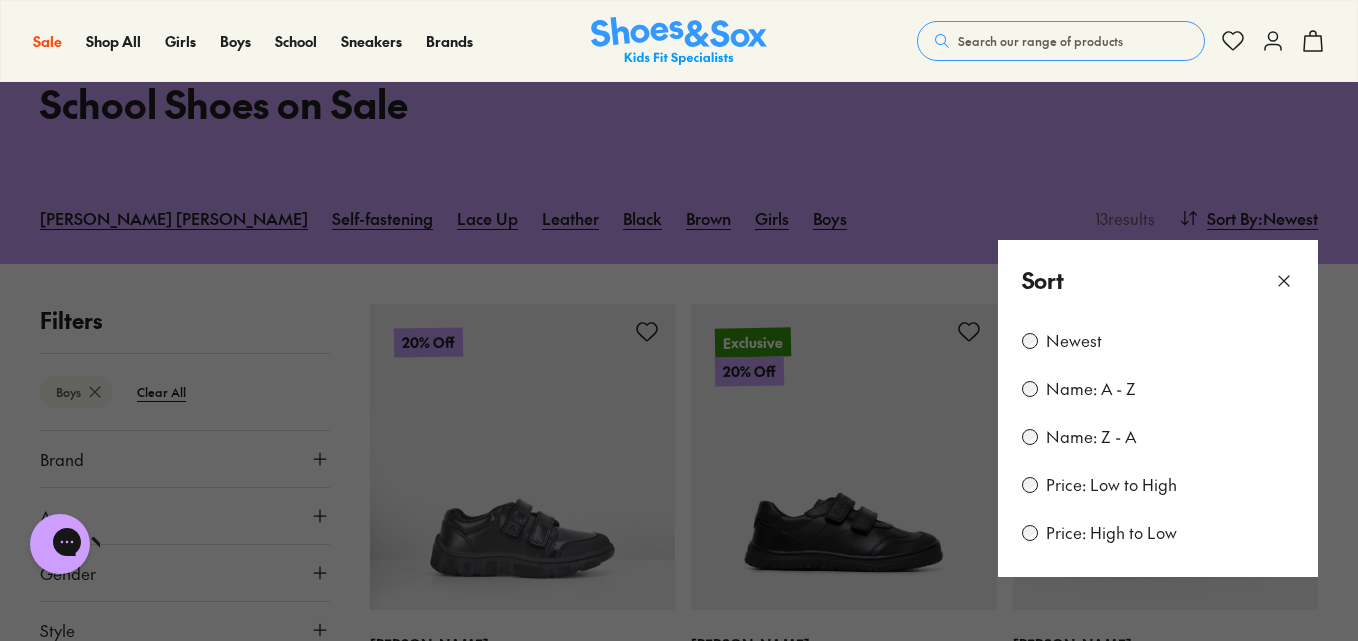 click on "Price: Low to High" at bounding box center (1111, 485) 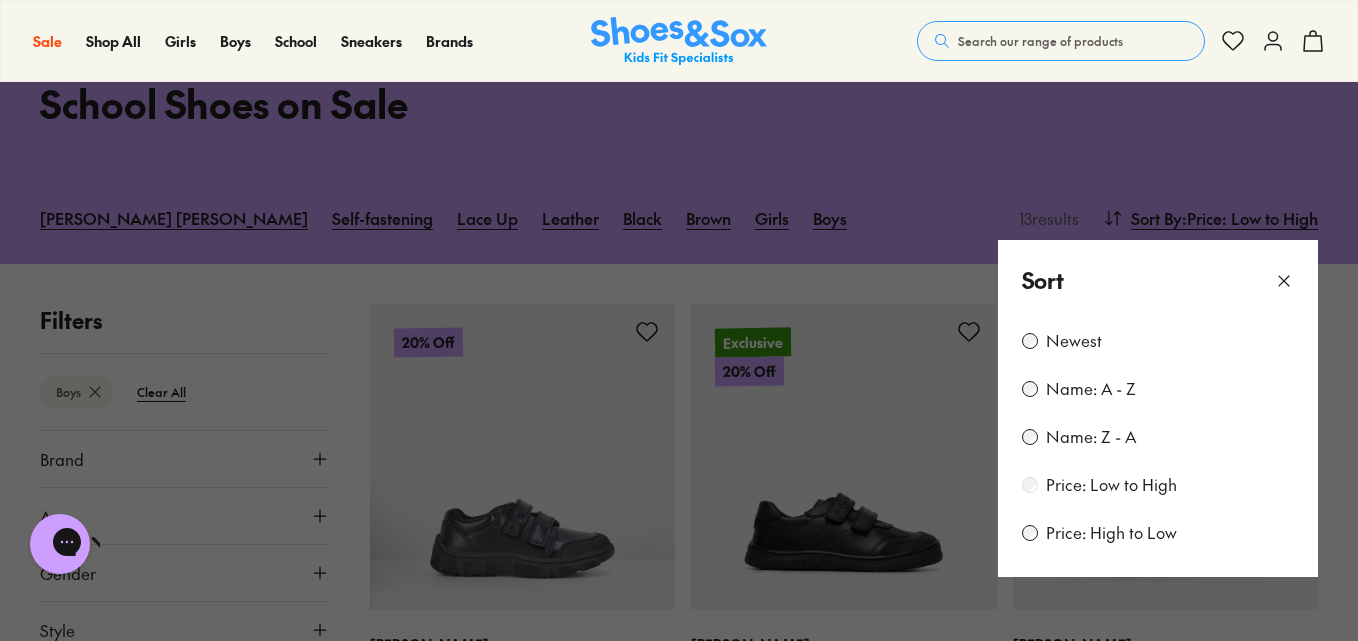 type on "***" 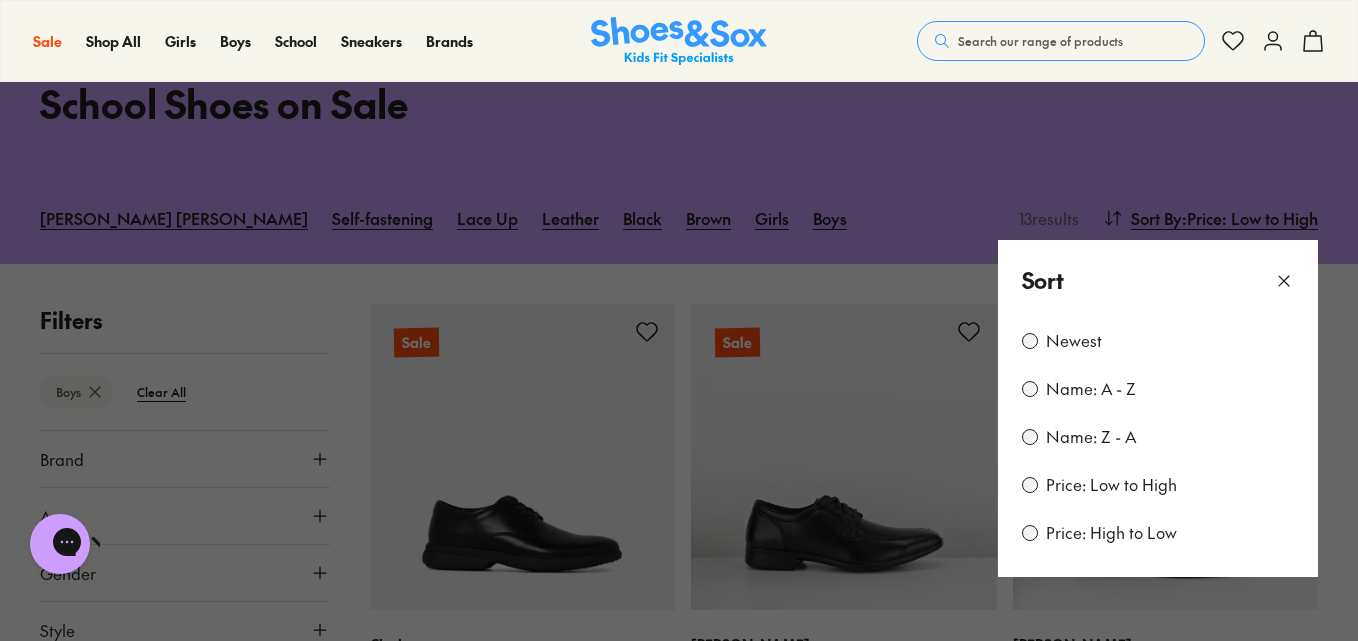 click 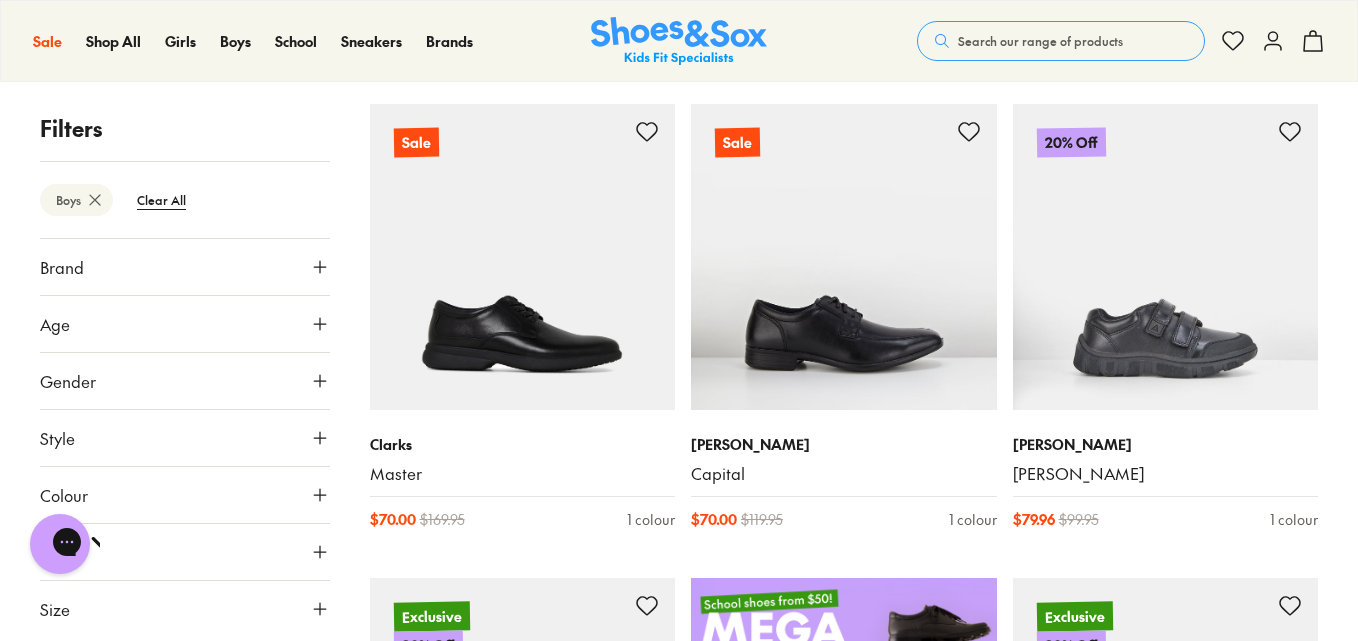 scroll, scrollTop: 0, scrollLeft: 0, axis: both 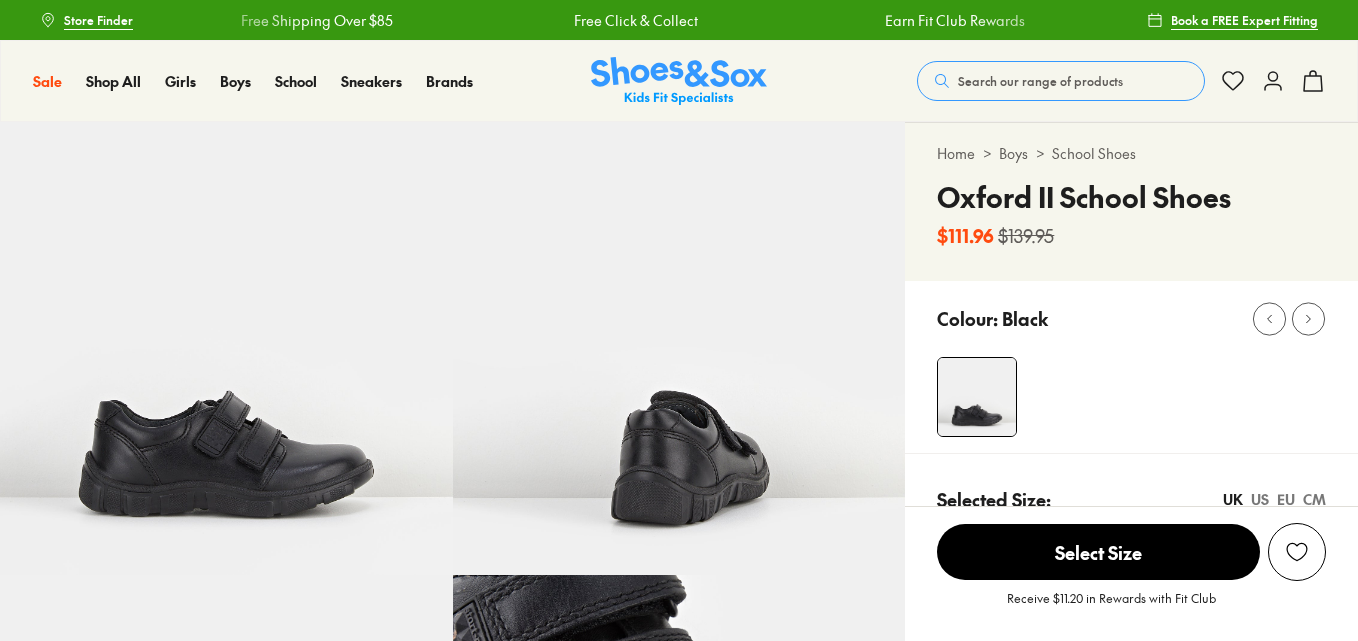 select on "*" 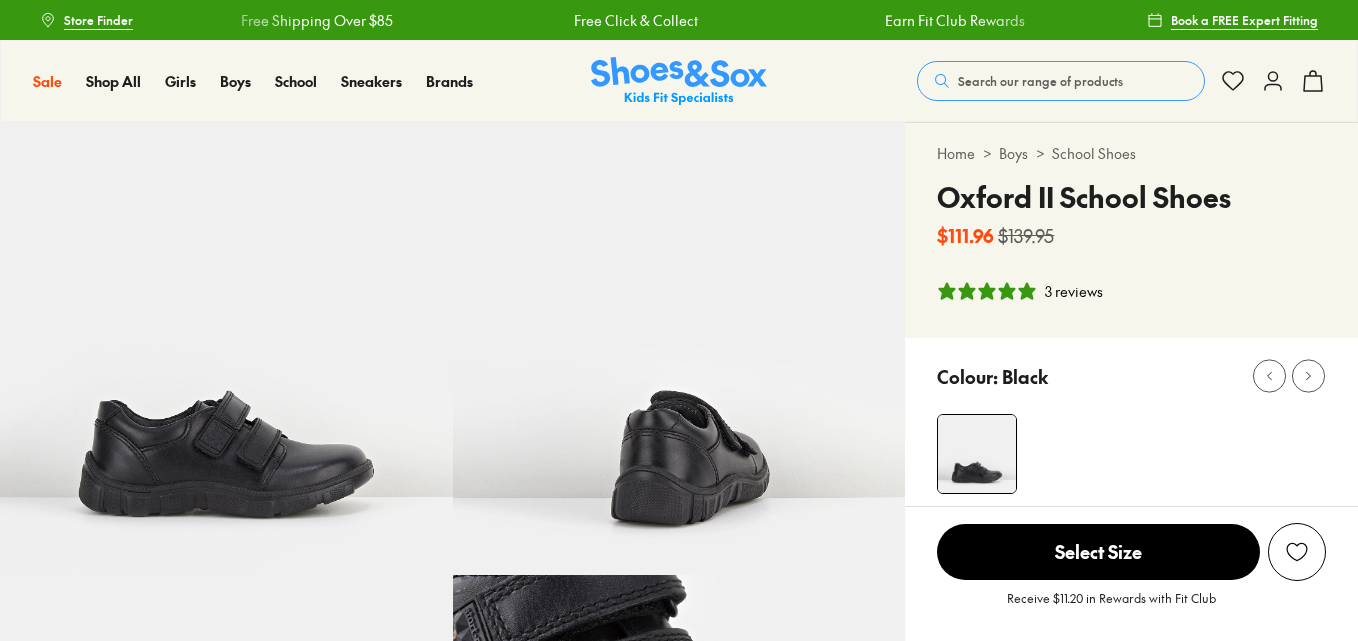 scroll, scrollTop: 0, scrollLeft: 0, axis: both 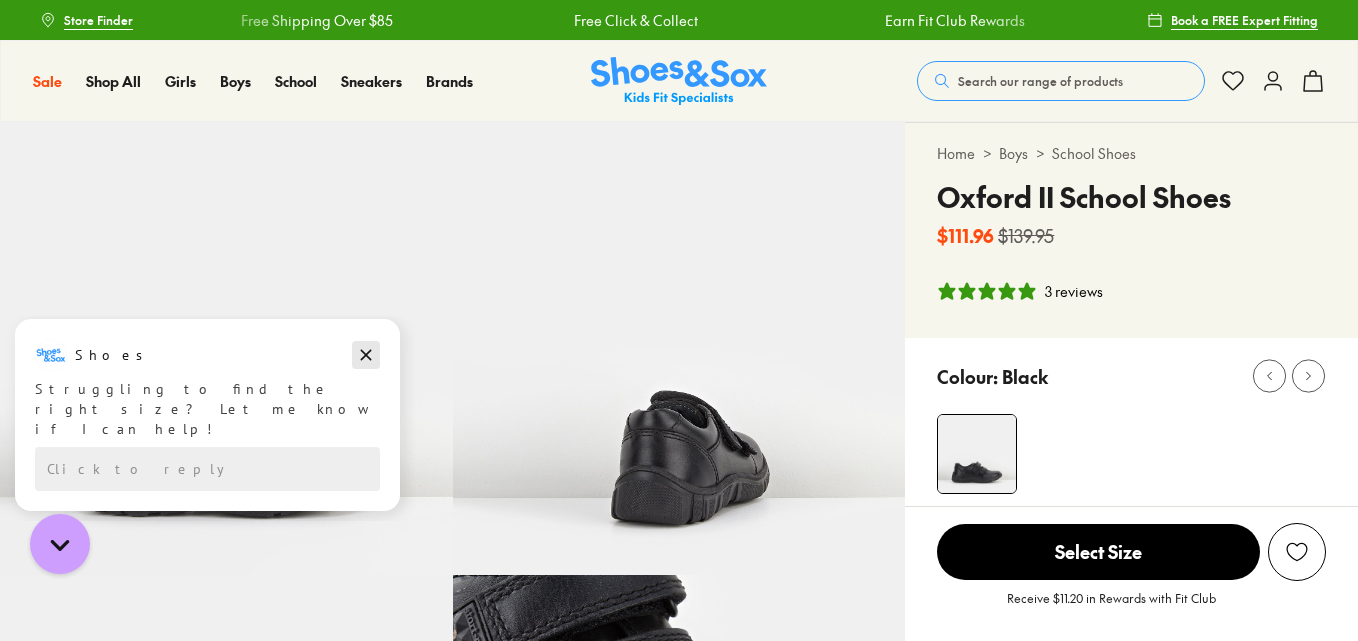 click 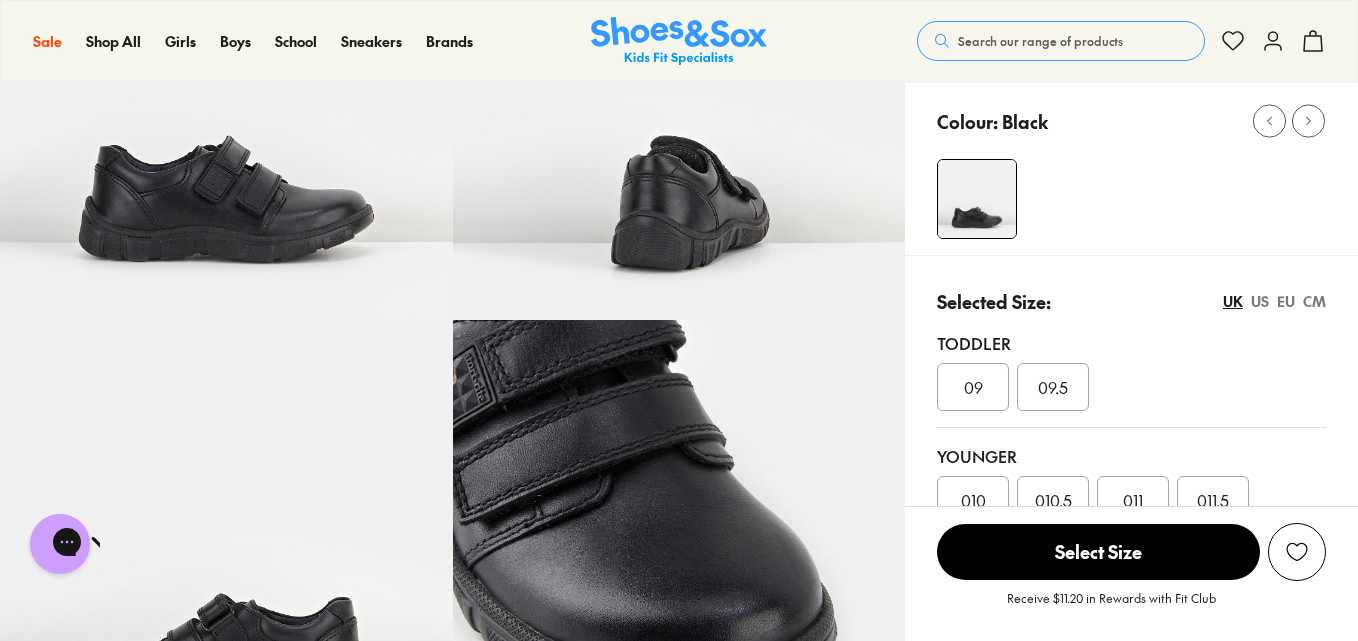 scroll, scrollTop: 200, scrollLeft: 0, axis: vertical 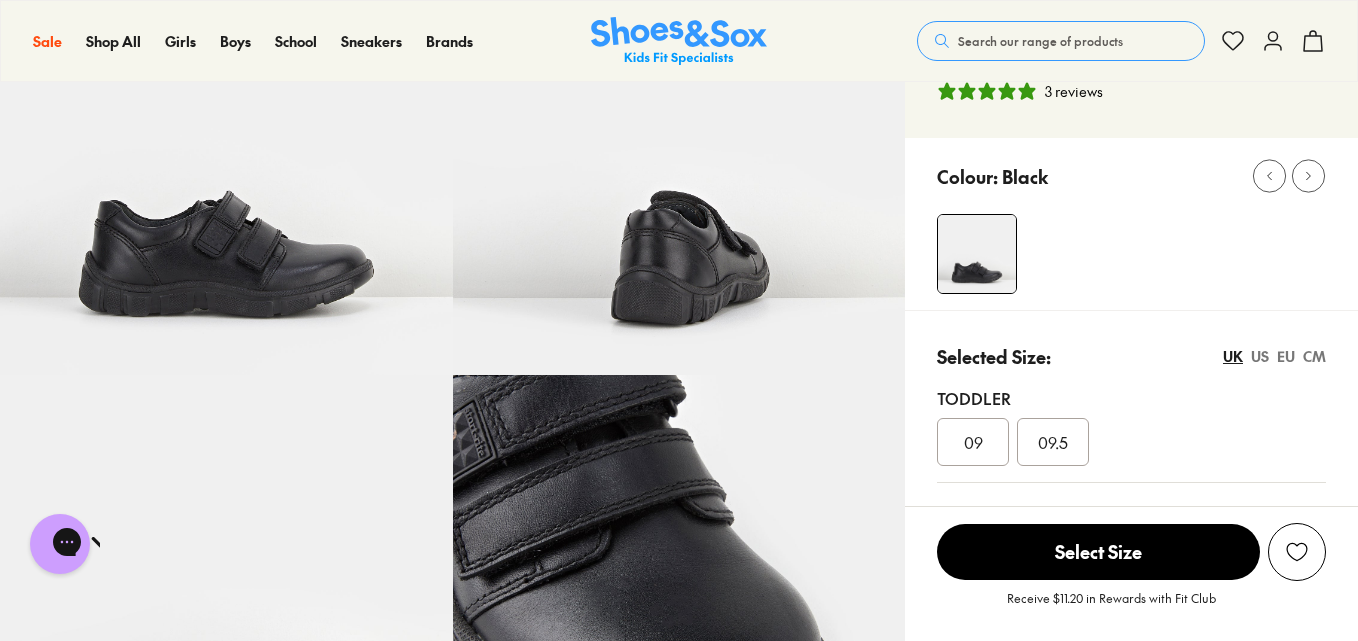 click 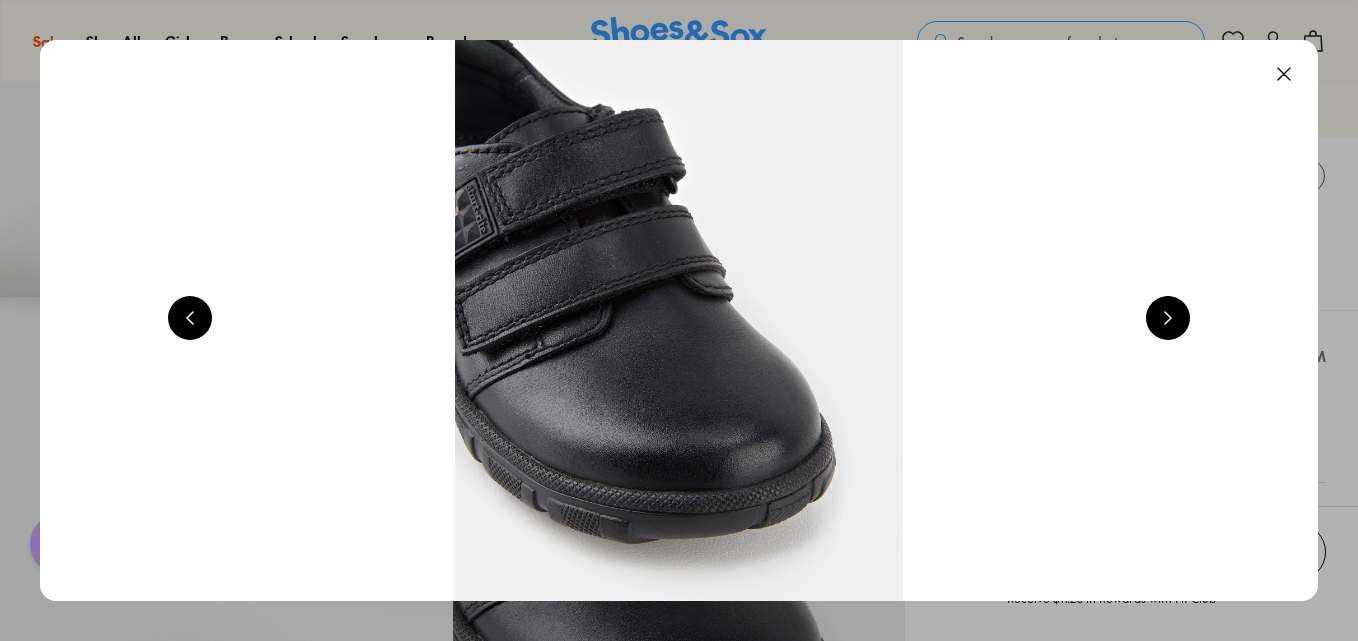 scroll, scrollTop: 0, scrollLeft: 2572, axis: horizontal 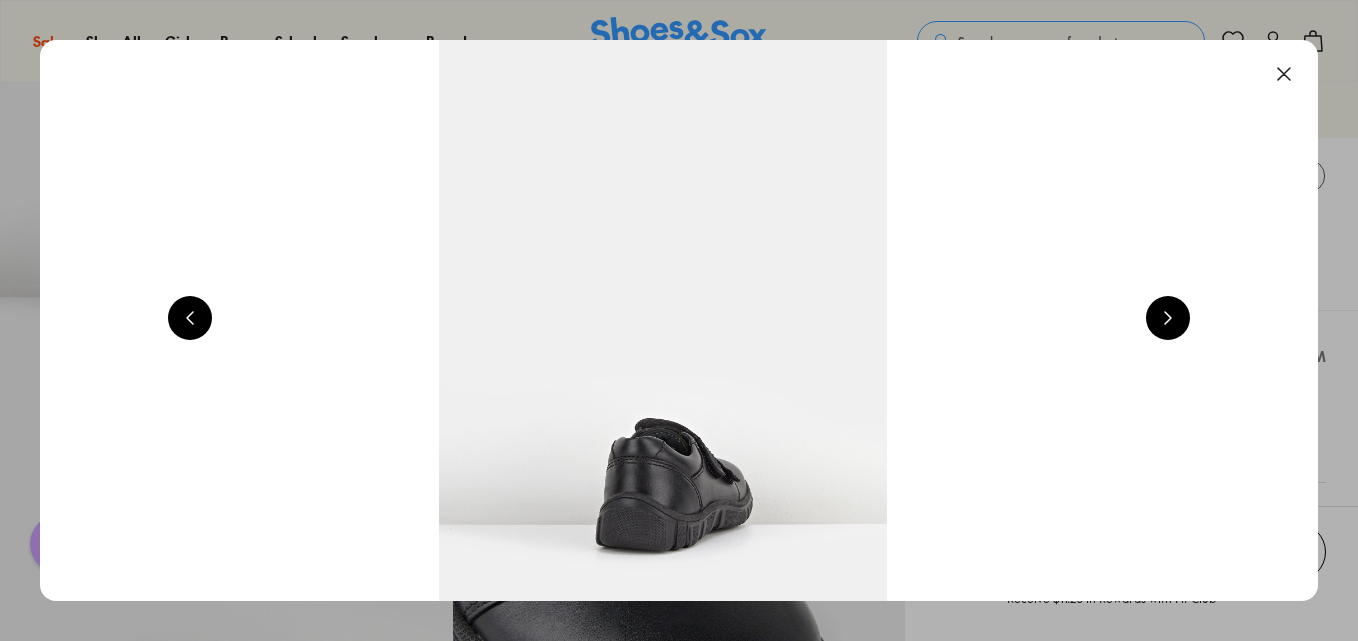 click at bounding box center (1284, 74) 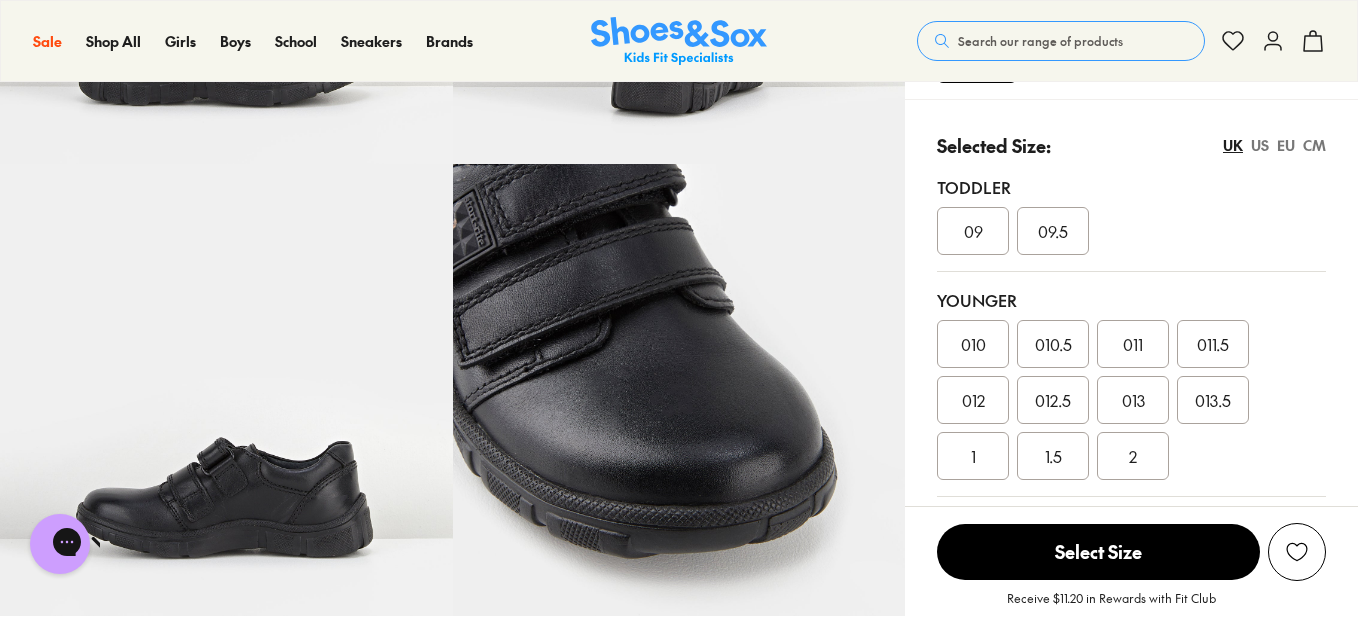 scroll, scrollTop: 500, scrollLeft: 0, axis: vertical 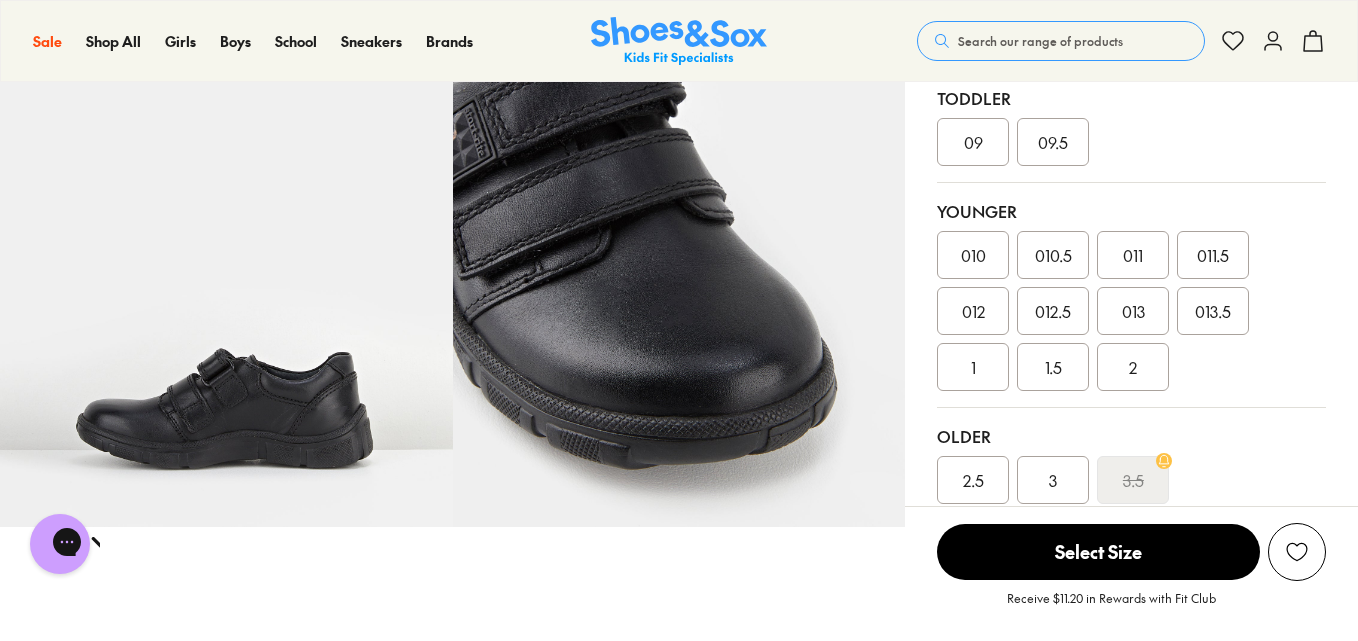 click 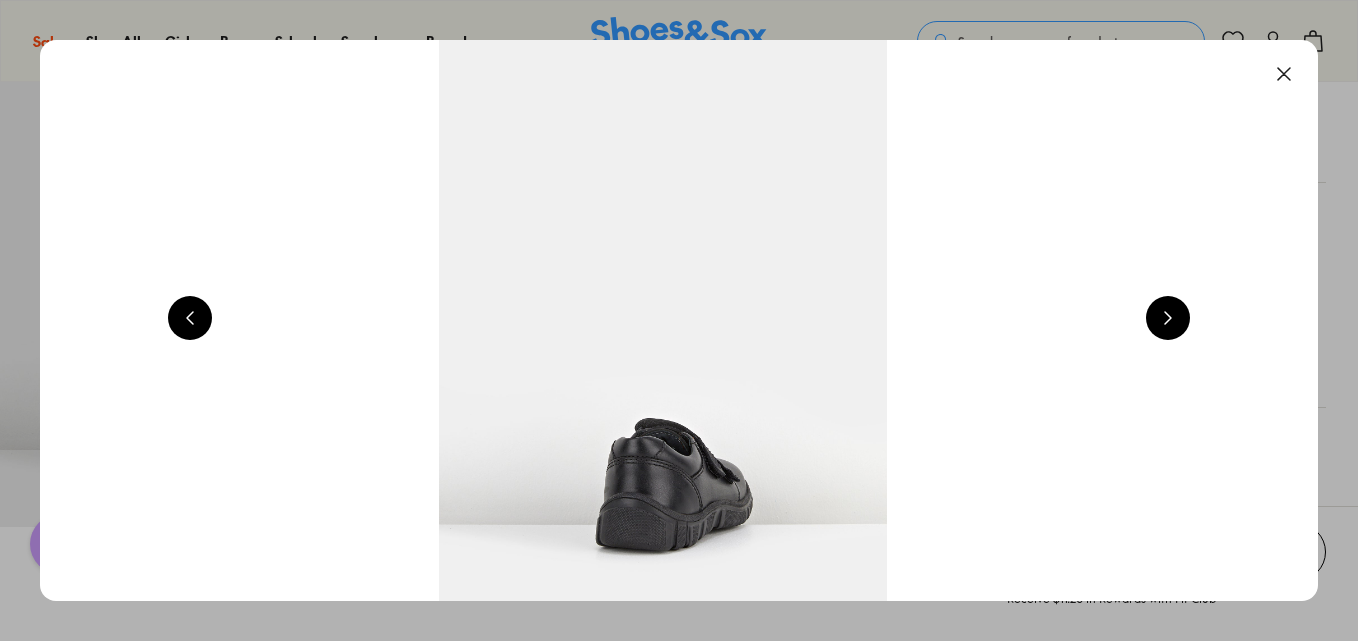 scroll, scrollTop: 0, scrollLeft: 3858, axis: horizontal 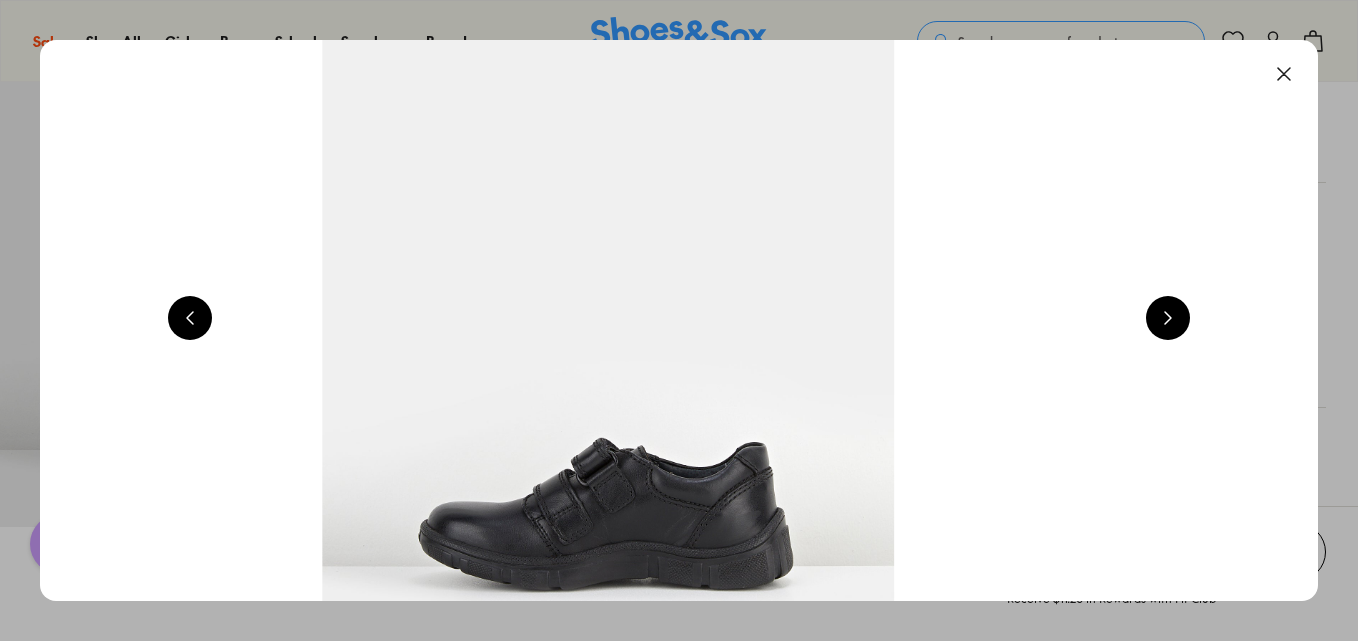 drag, startPoint x: 1297, startPoint y: 75, endPoint x: 1152, endPoint y: 138, distance: 158.09491 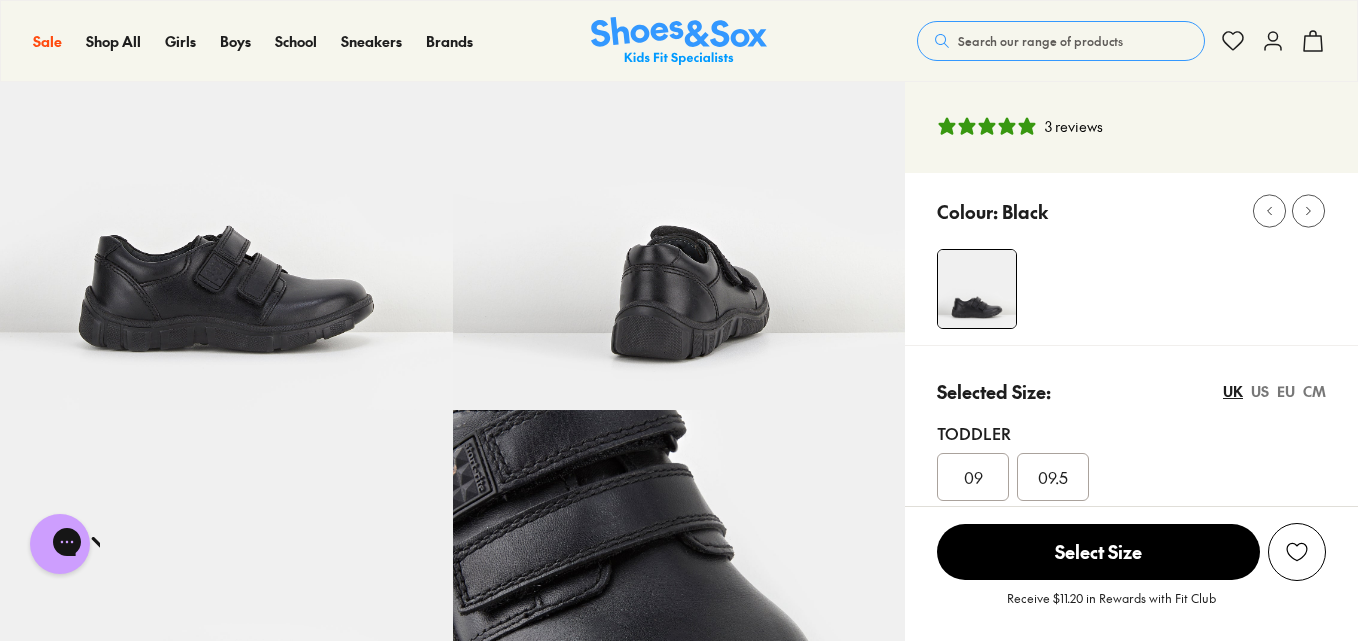 scroll, scrollTop: 200, scrollLeft: 0, axis: vertical 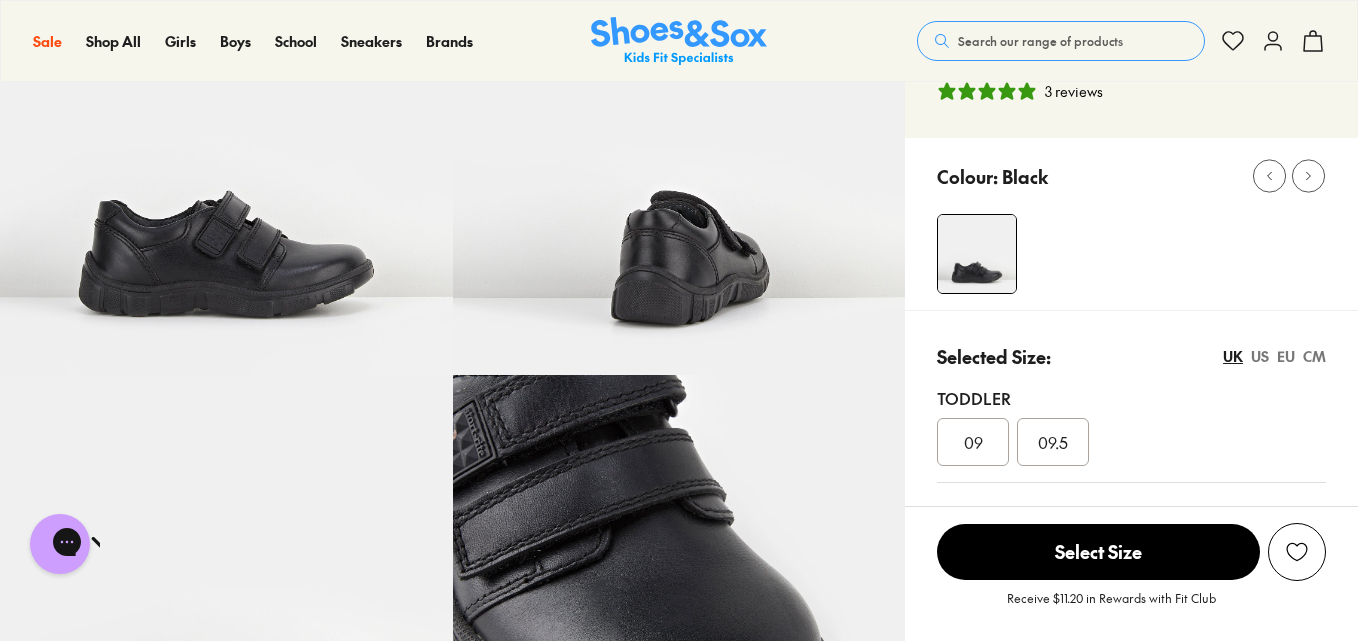 click 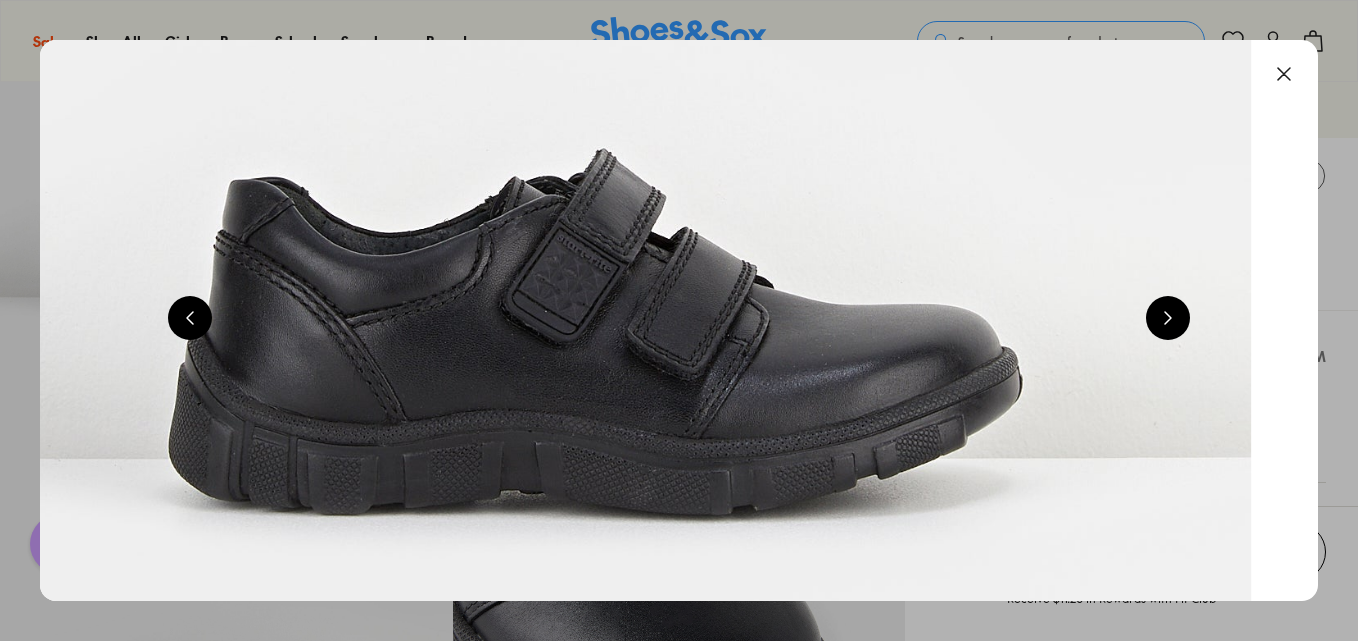 click at bounding box center (596, -137) 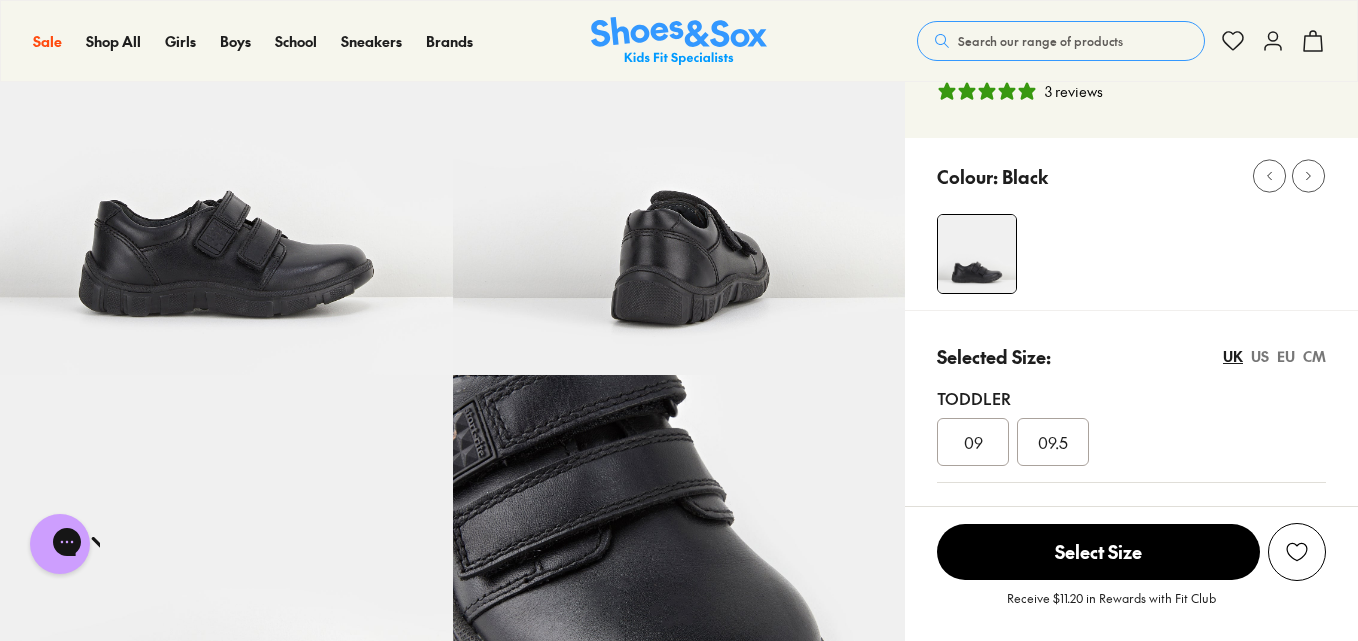 click 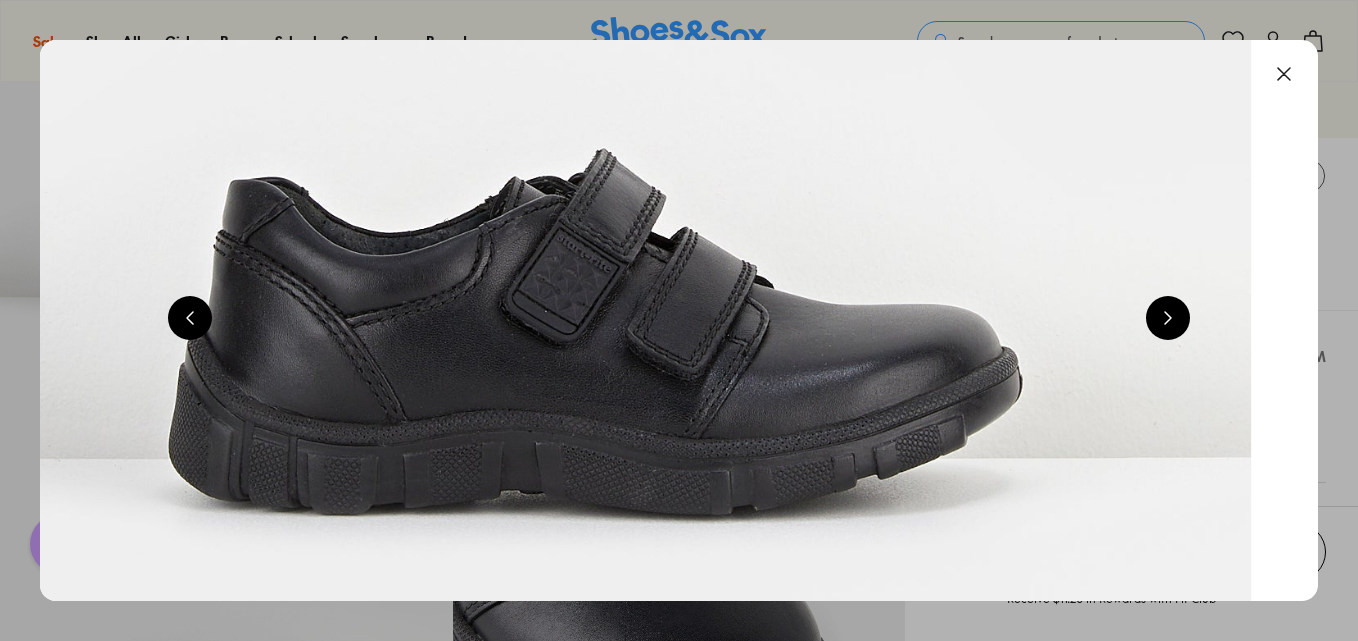 scroll, scrollTop: 0, scrollLeft: 5144, axis: horizontal 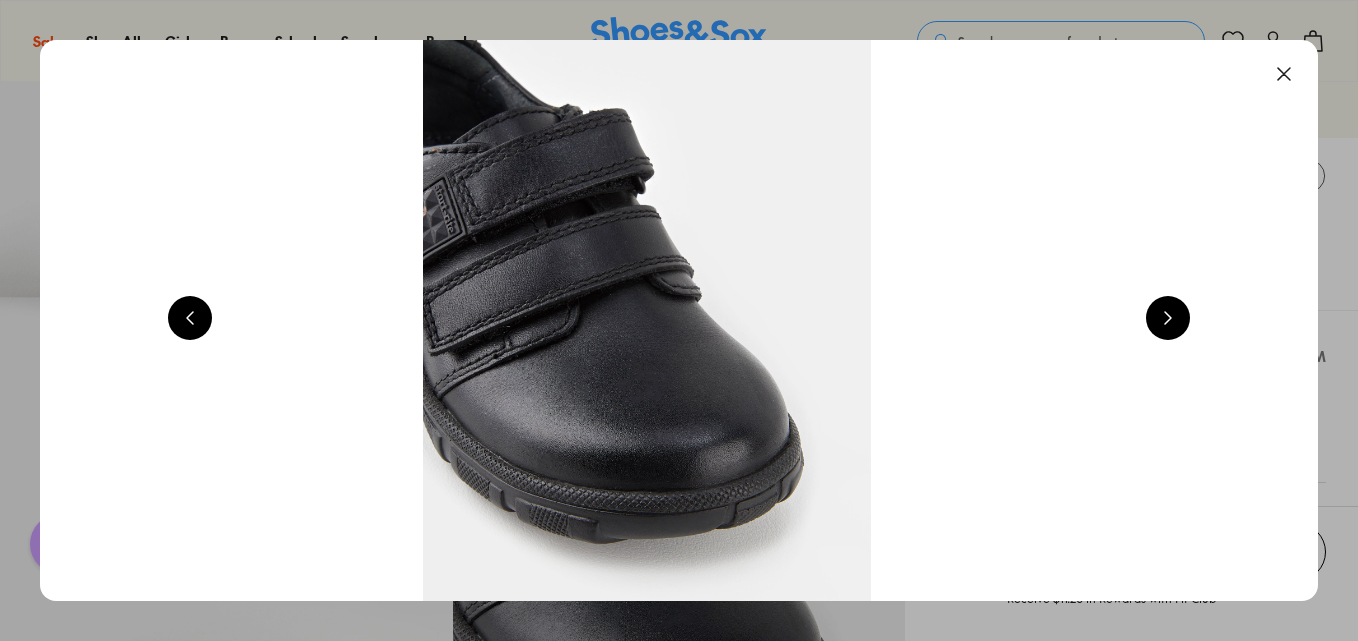 click at bounding box center [1284, 74] 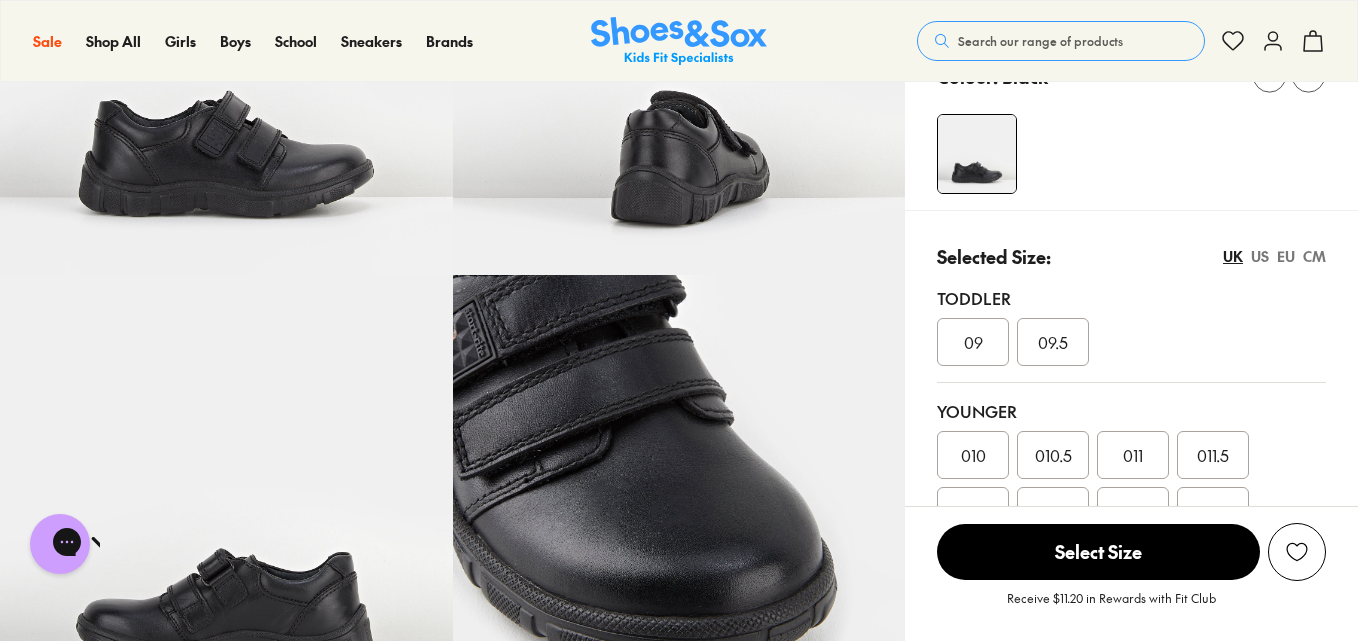 scroll, scrollTop: 0, scrollLeft: 0, axis: both 